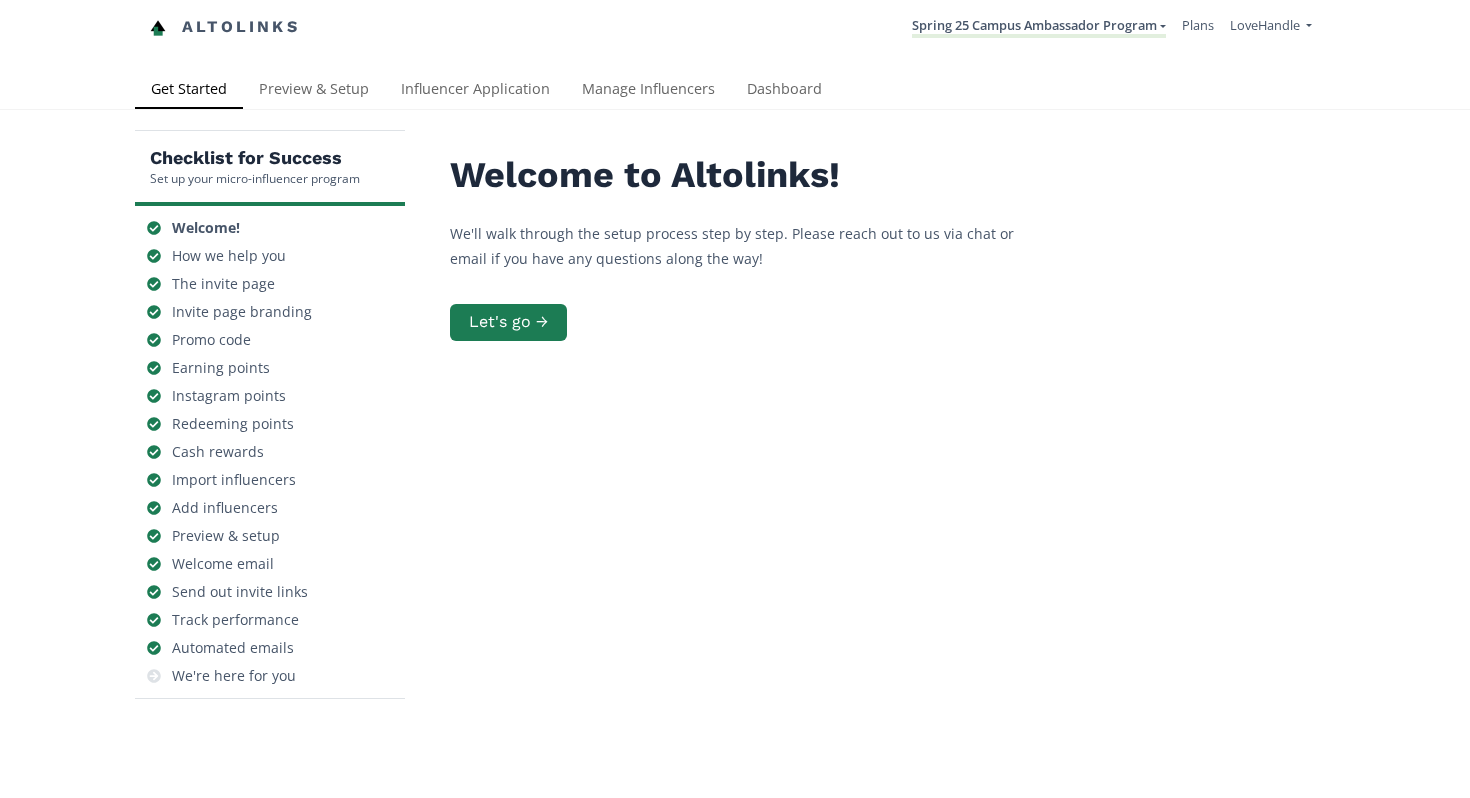 scroll, scrollTop: 0, scrollLeft: 0, axis: both 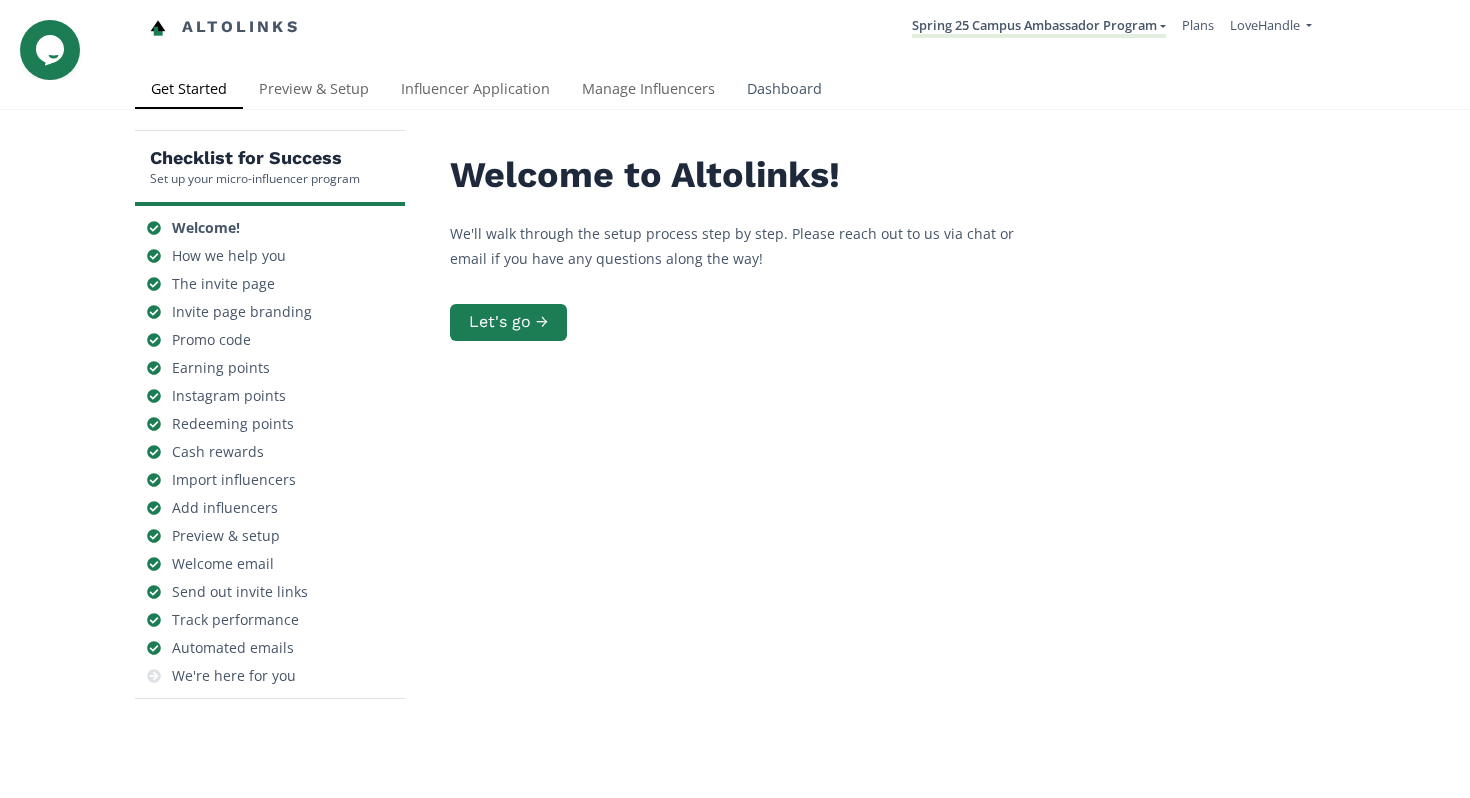 click on "Dashboard" at bounding box center (784, 91) 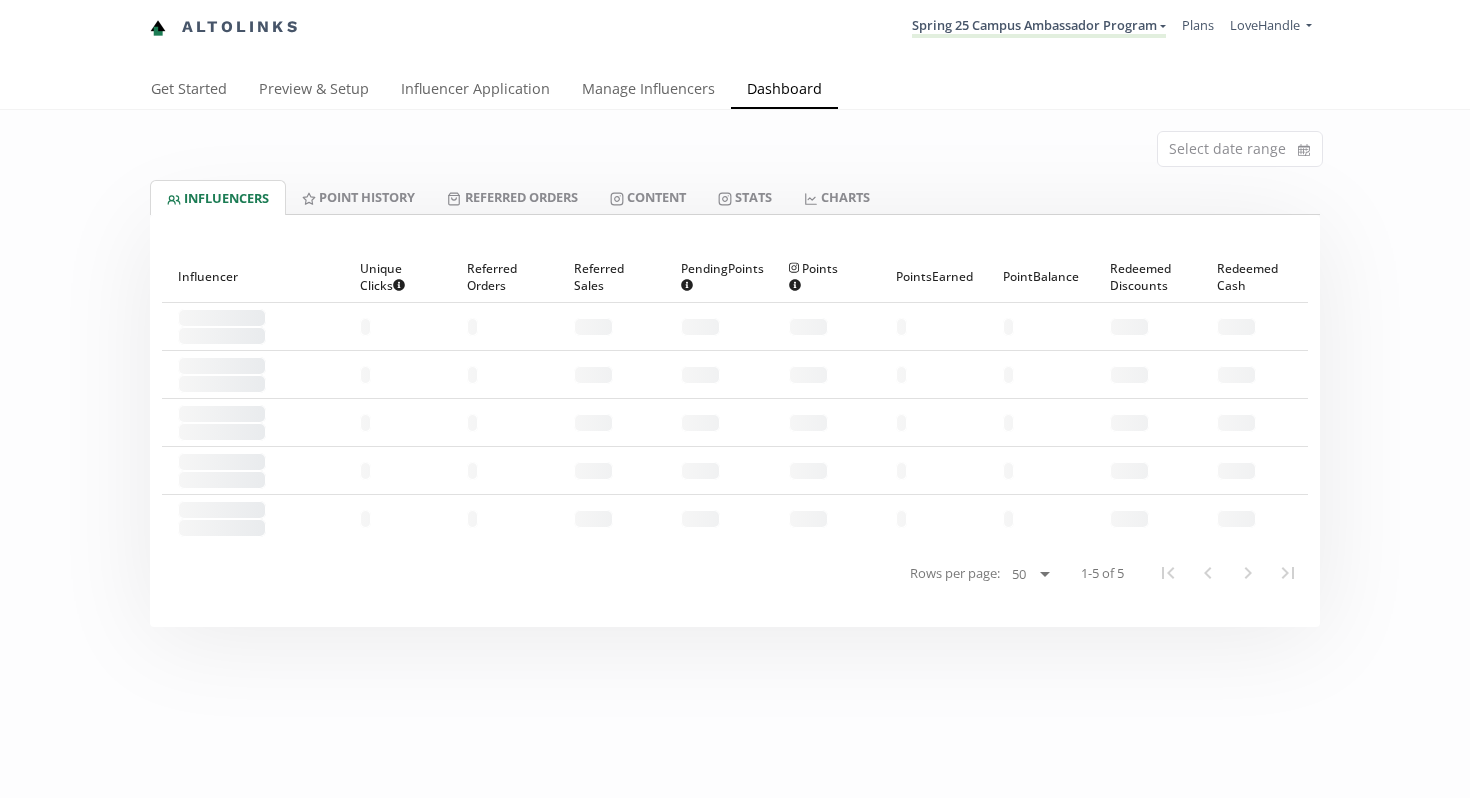 scroll, scrollTop: 0, scrollLeft: 0, axis: both 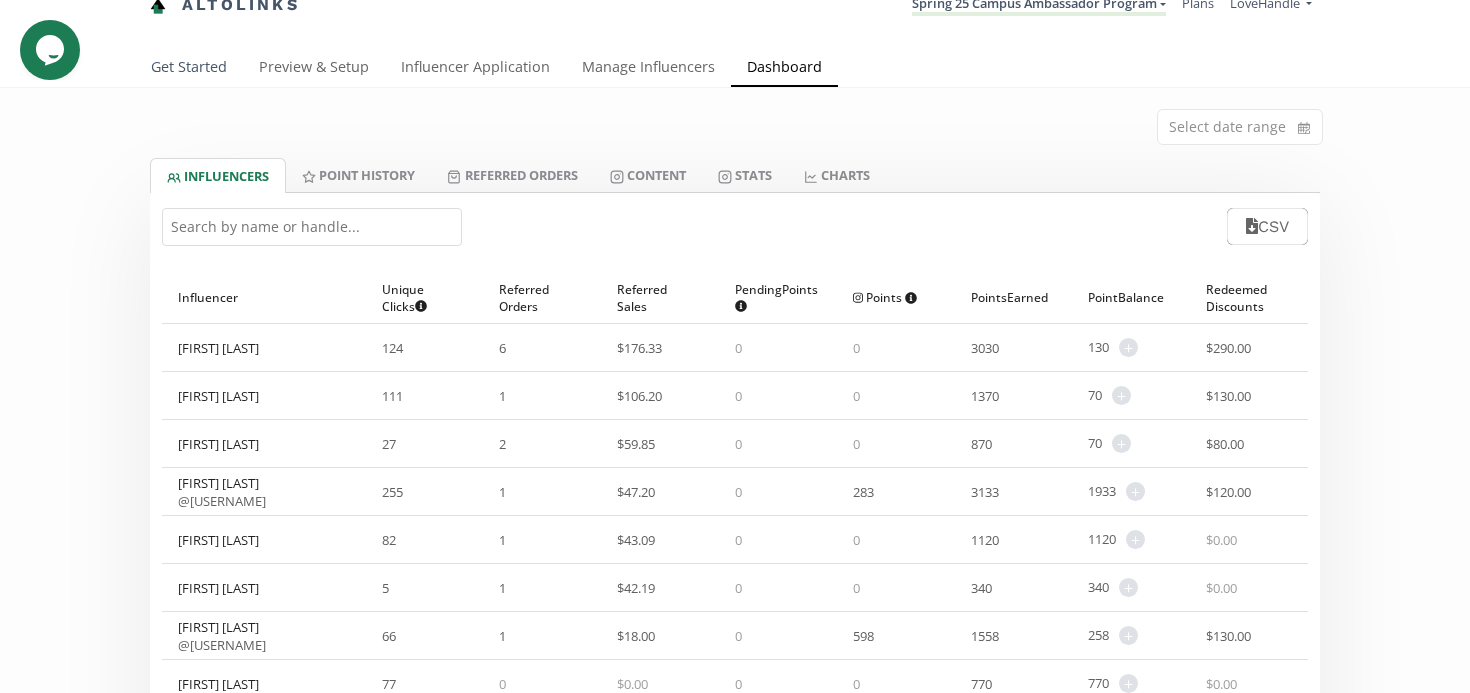 click on "Get Started" at bounding box center [189, 69] 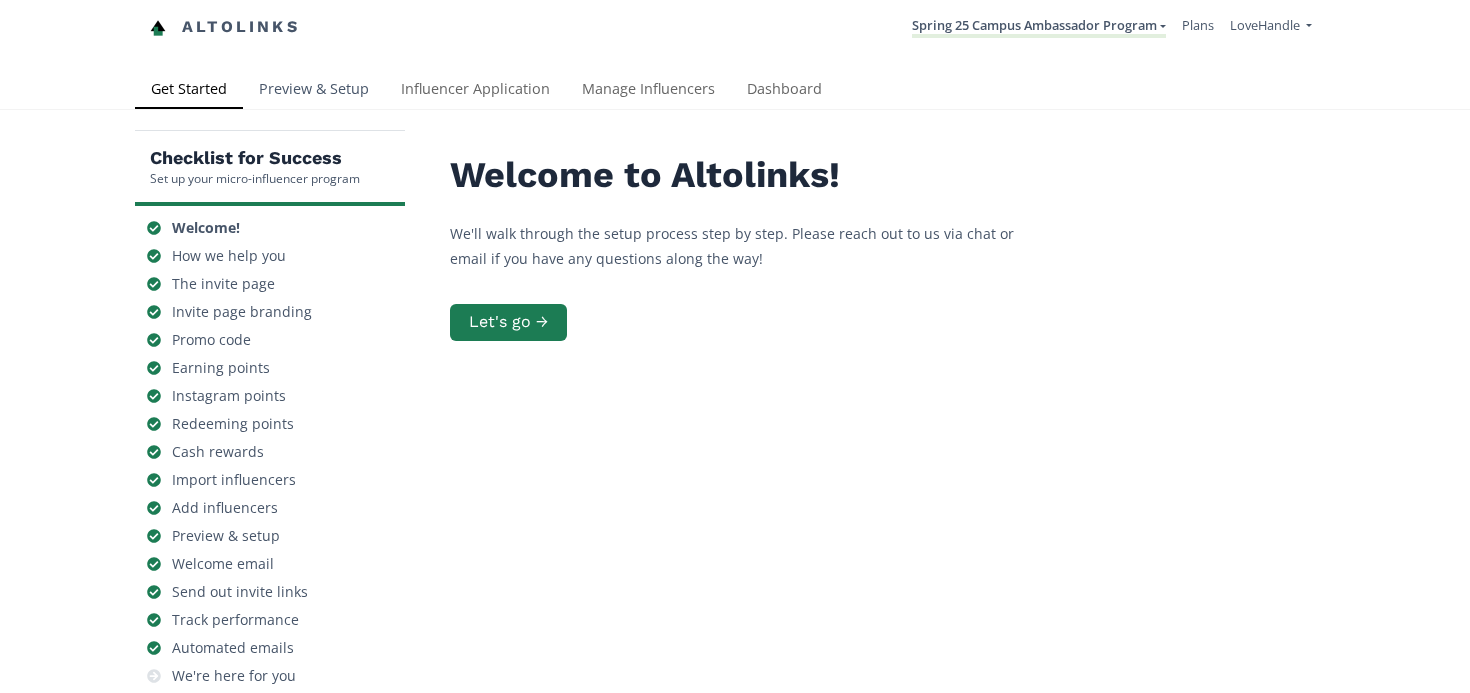 scroll, scrollTop: 0, scrollLeft: 0, axis: both 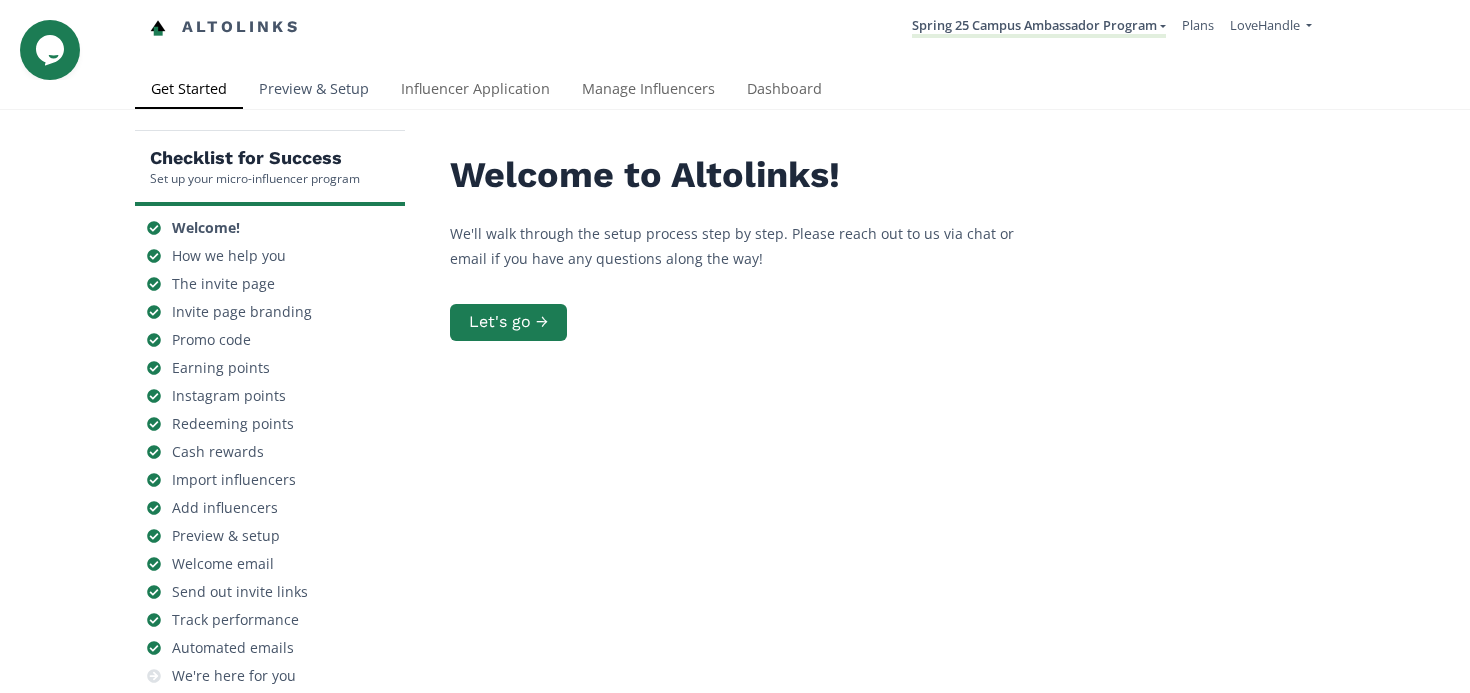 click on "Preview & Setup" at bounding box center [314, 91] 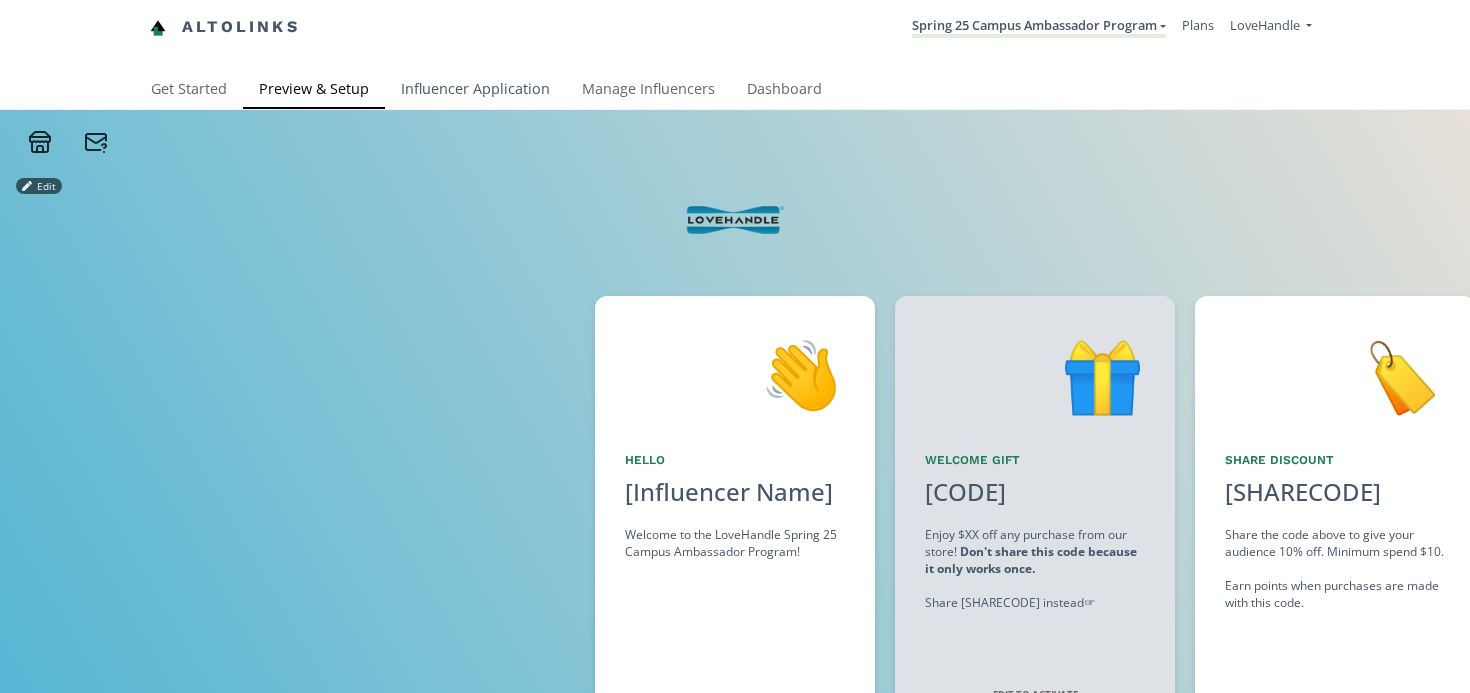 scroll, scrollTop: 0, scrollLeft: 0, axis: both 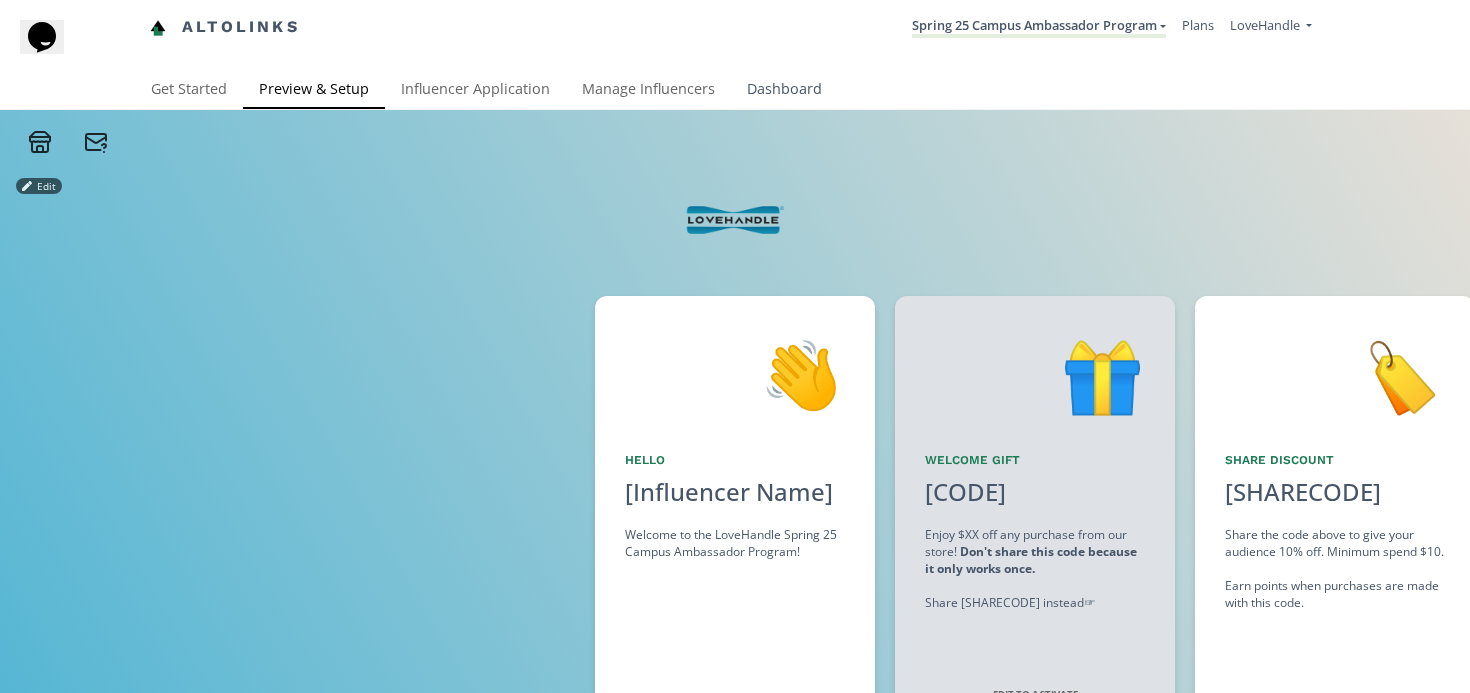 click on "Dashboard" at bounding box center (784, 91) 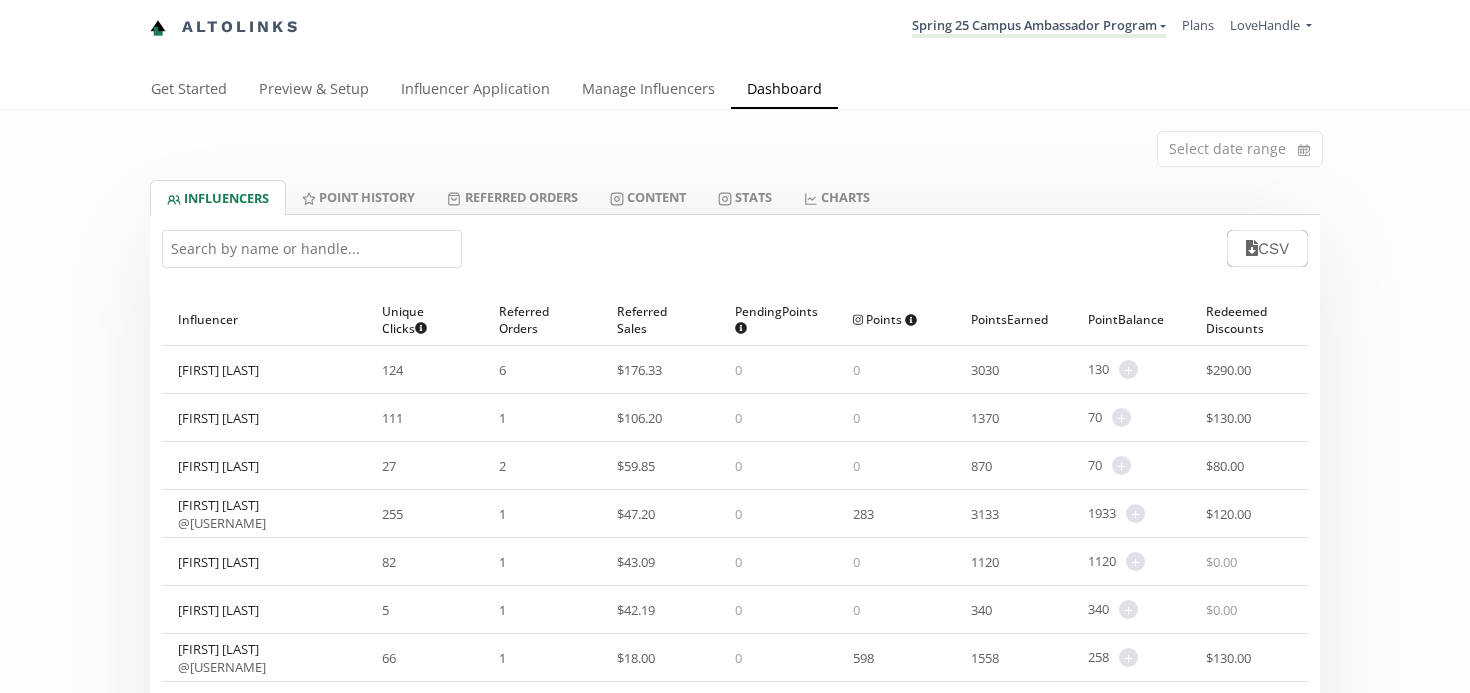 scroll, scrollTop: 0, scrollLeft: 0, axis: both 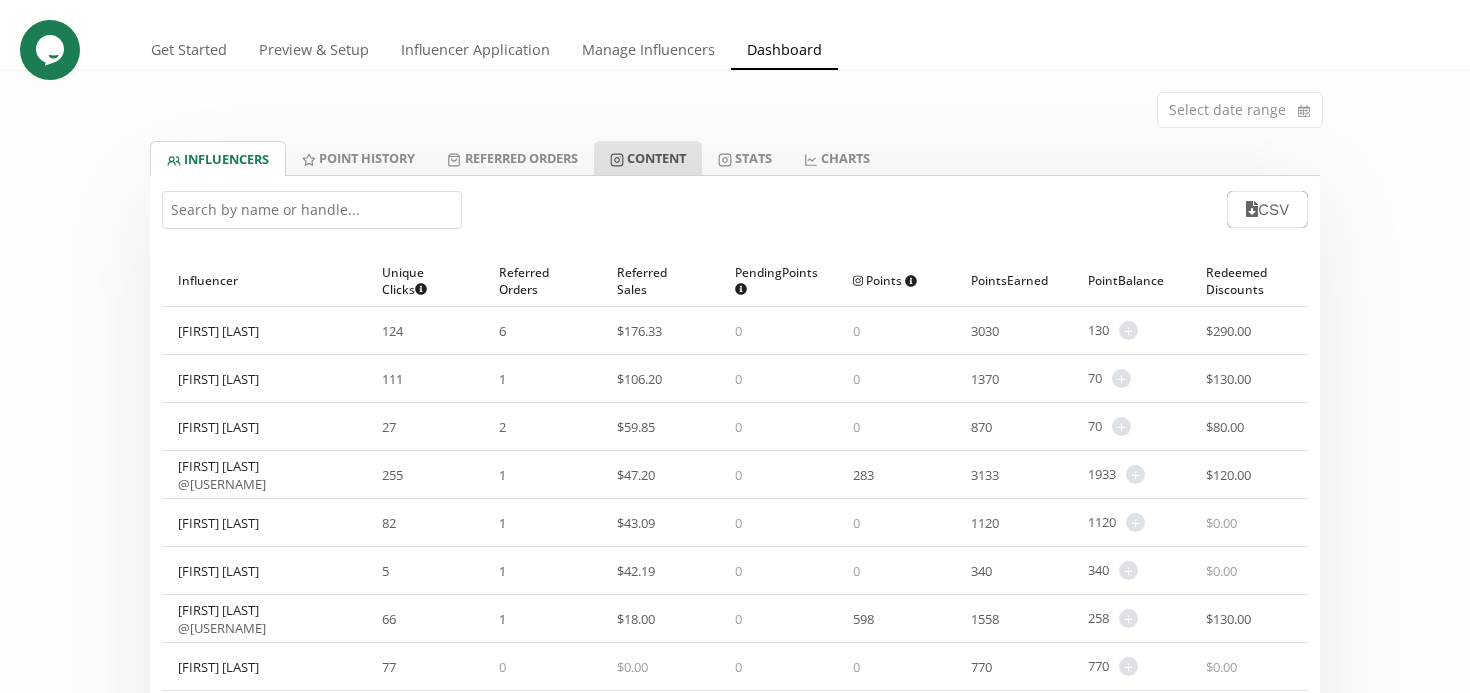 click on "Content" at bounding box center [648, 158] 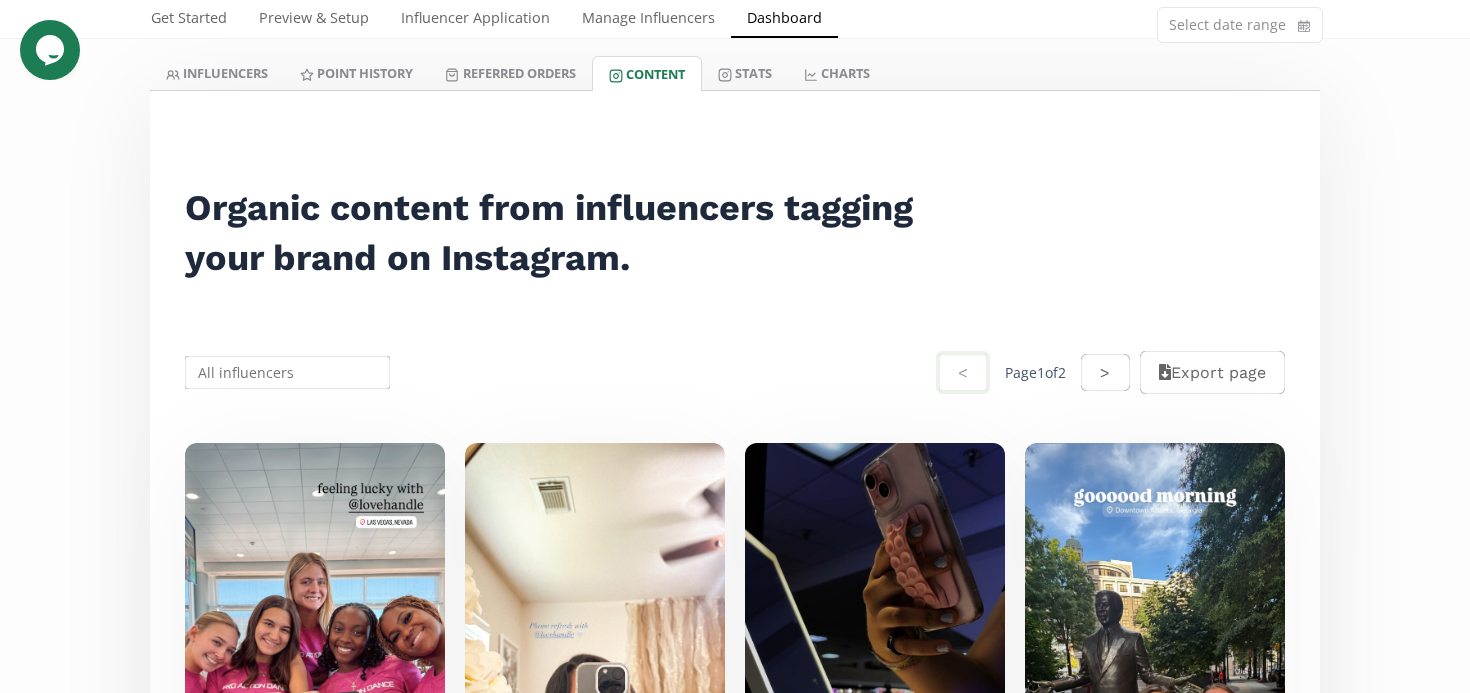 scroll, scrollTop: 126, scrollLeft: 0, axis: vertical 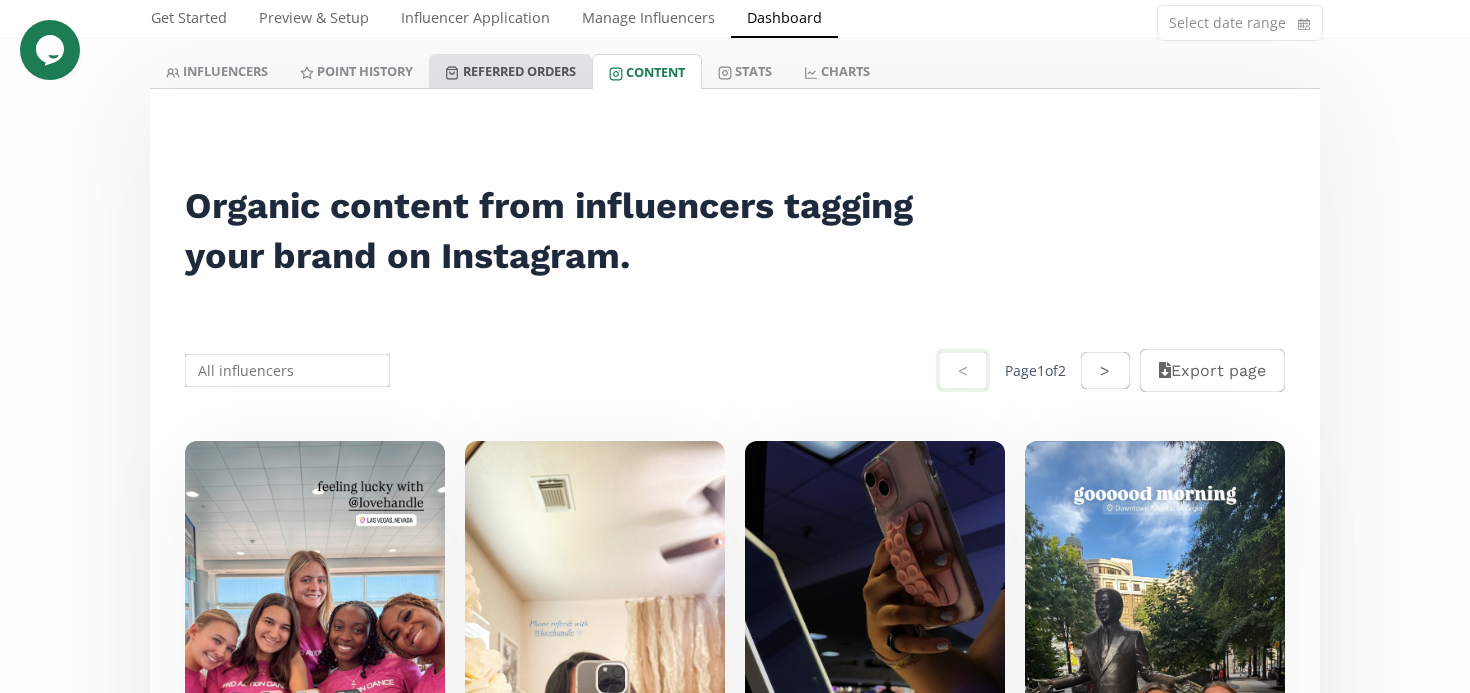 click on "Referred Orders" at bounding box center (510, 71) 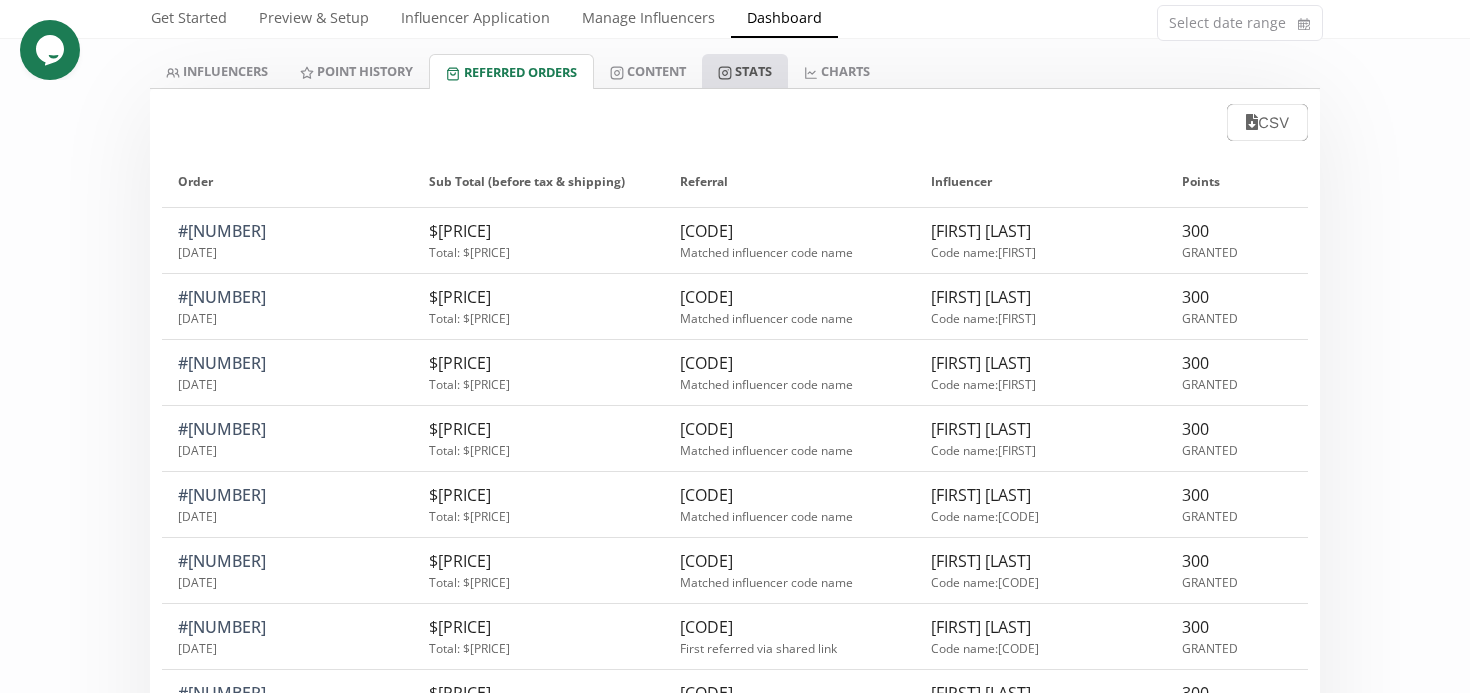 click on "Stats" at bounding box center [745, 71] 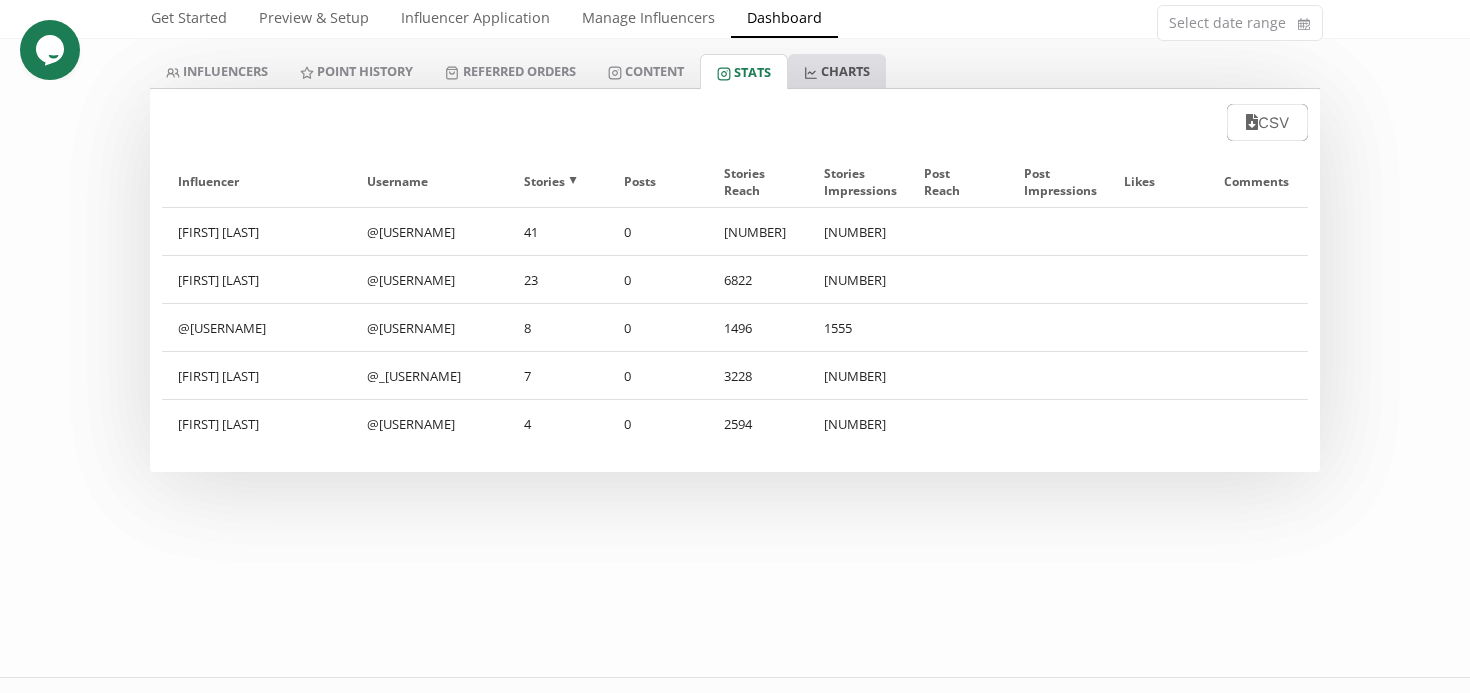 click on "CHARTS" at bounding box center (837, 71) 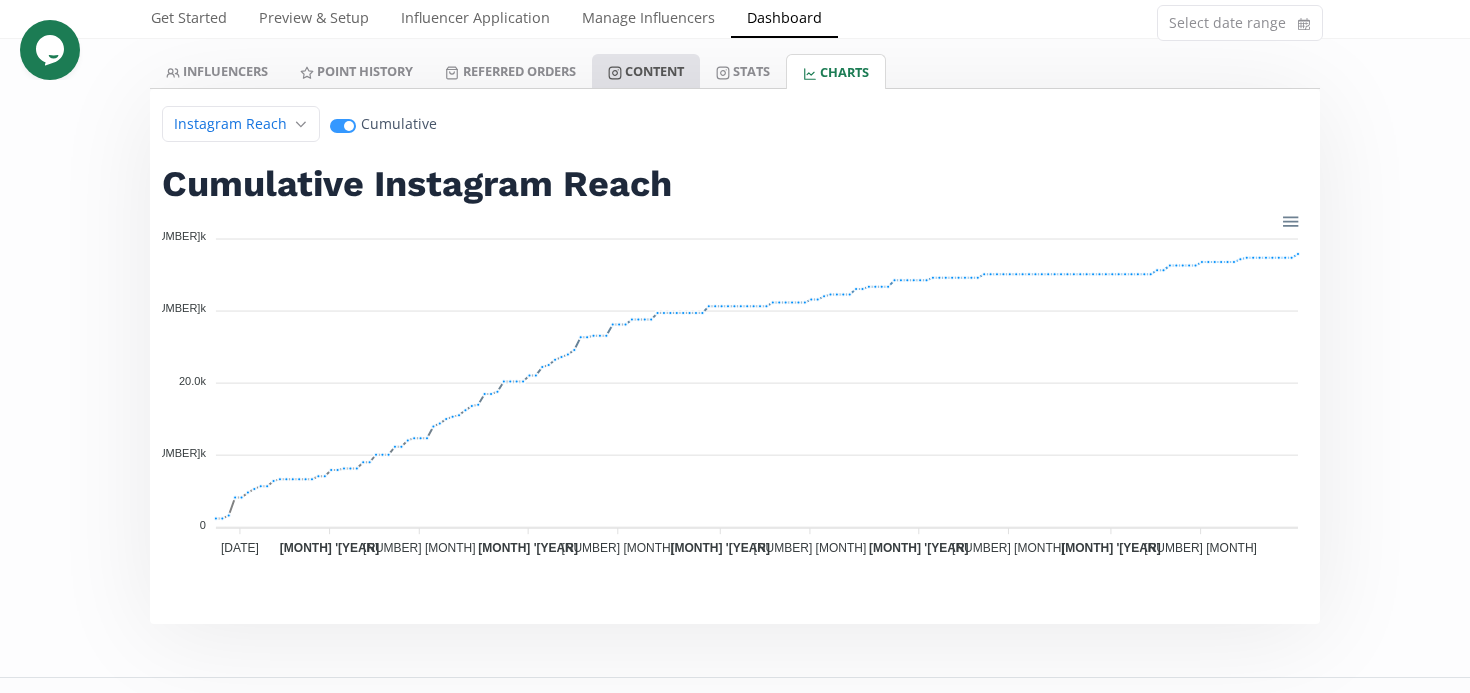 click on "Content" at bounding box center [646, 71] 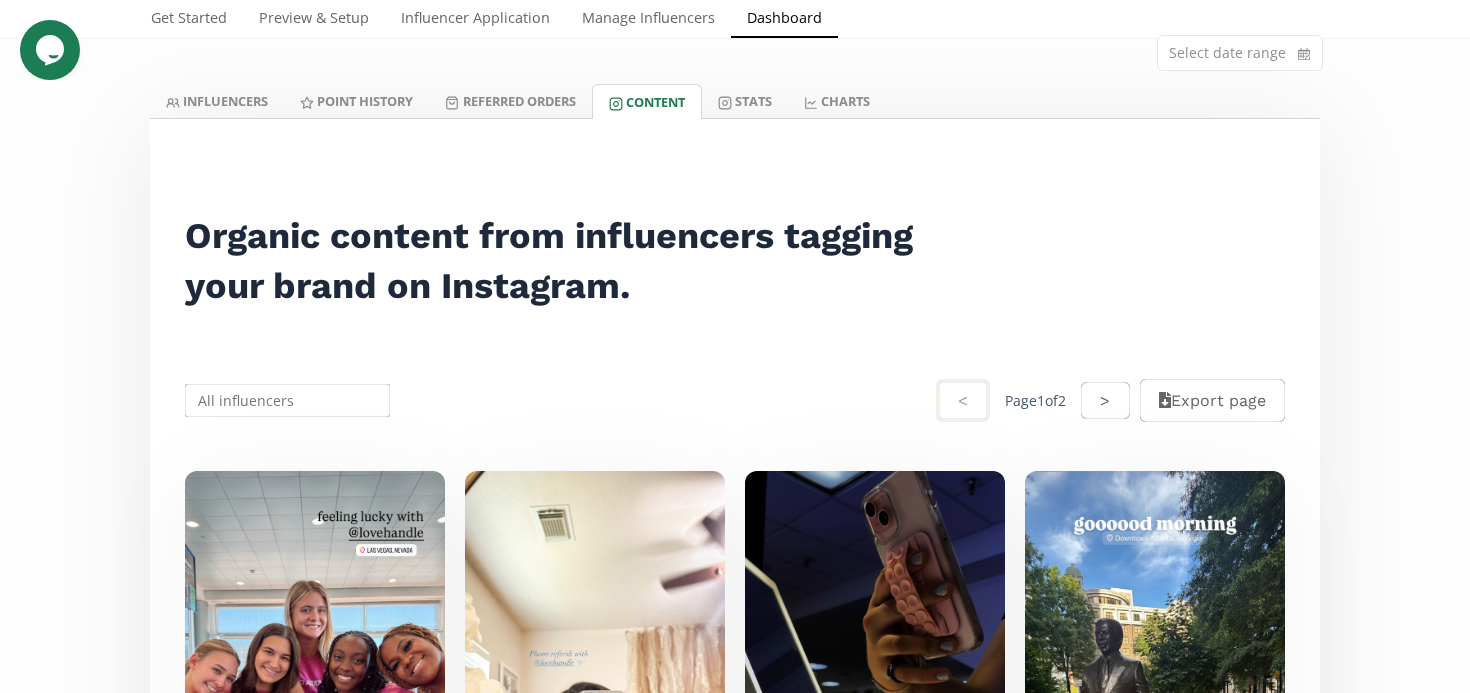 scroll, scrollTop: 0, scrollLeft: 0, axis: both 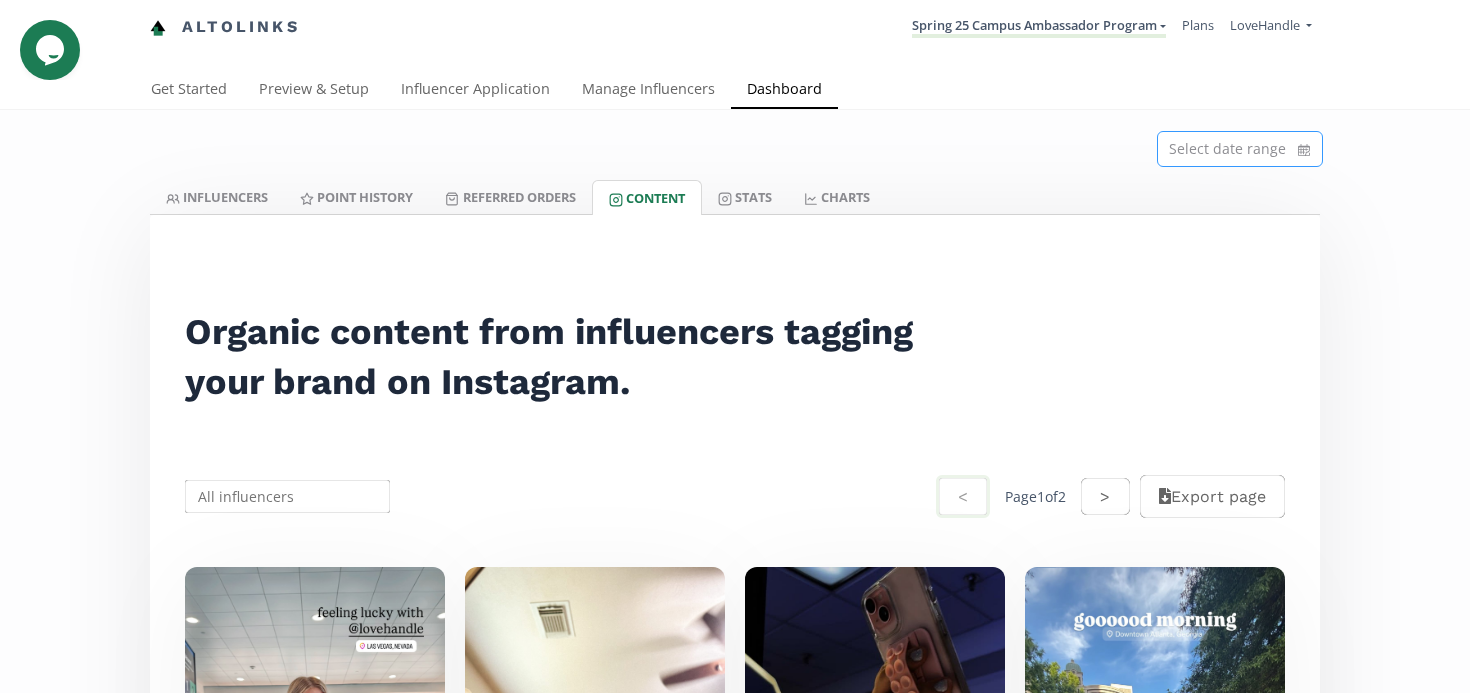 click at bounding box center [1240, 149] 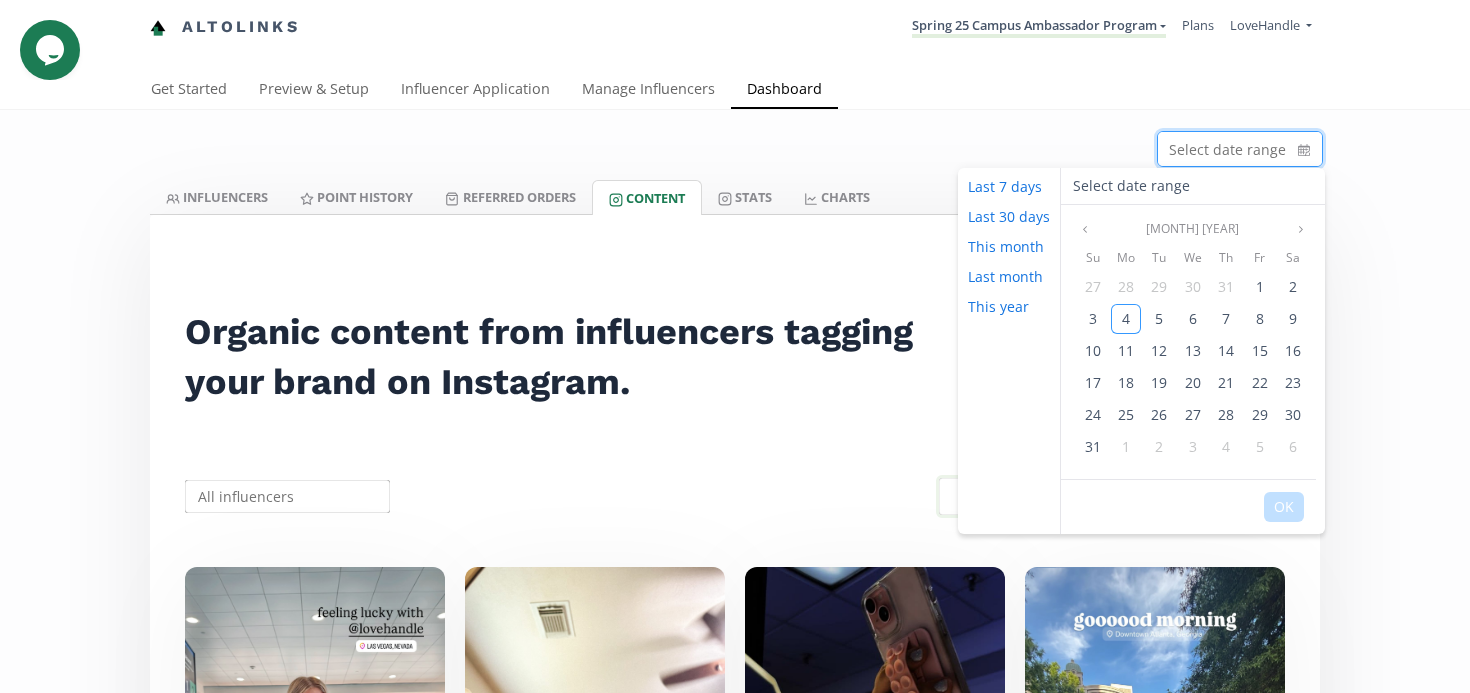 click on "Organic content from influencers tagging your brand on Instagram." at bounding box center (562, 357) 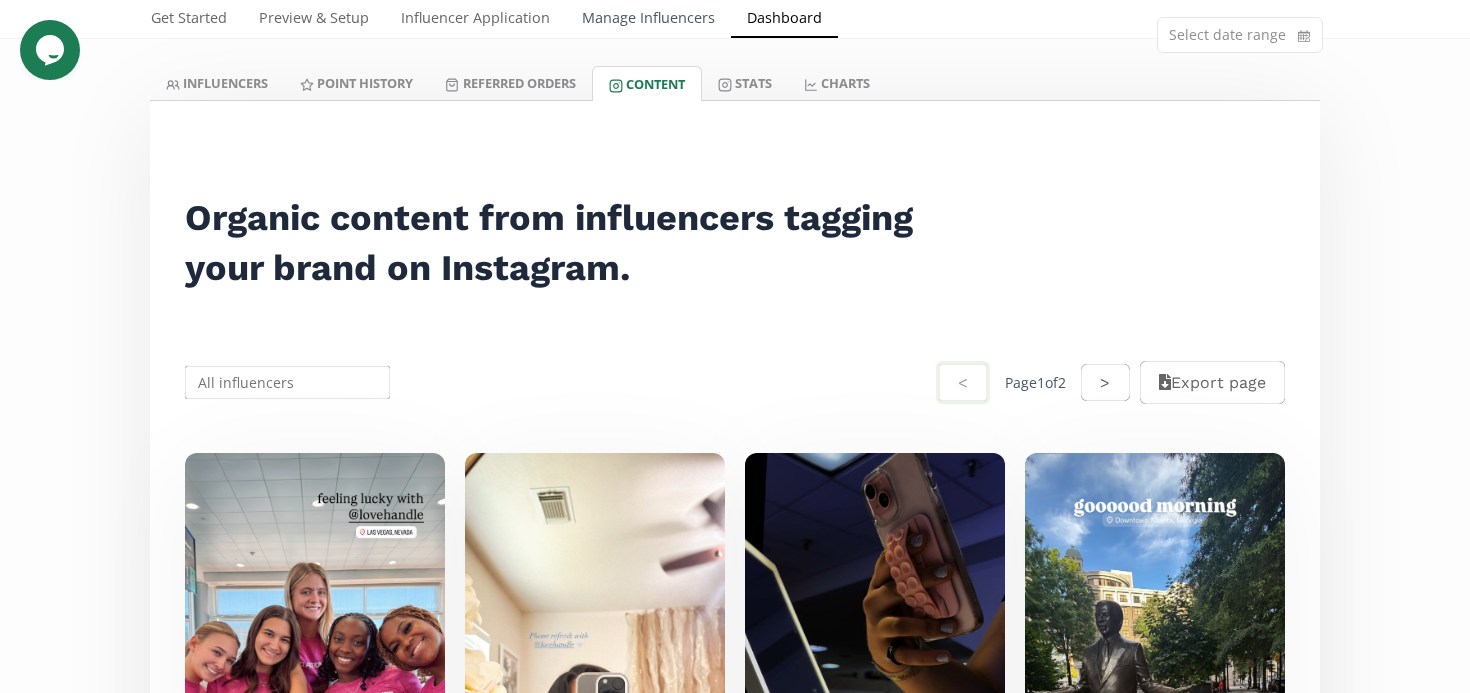 scroll, scrollTop: 113, scrollLeft: 0, axis: vertical 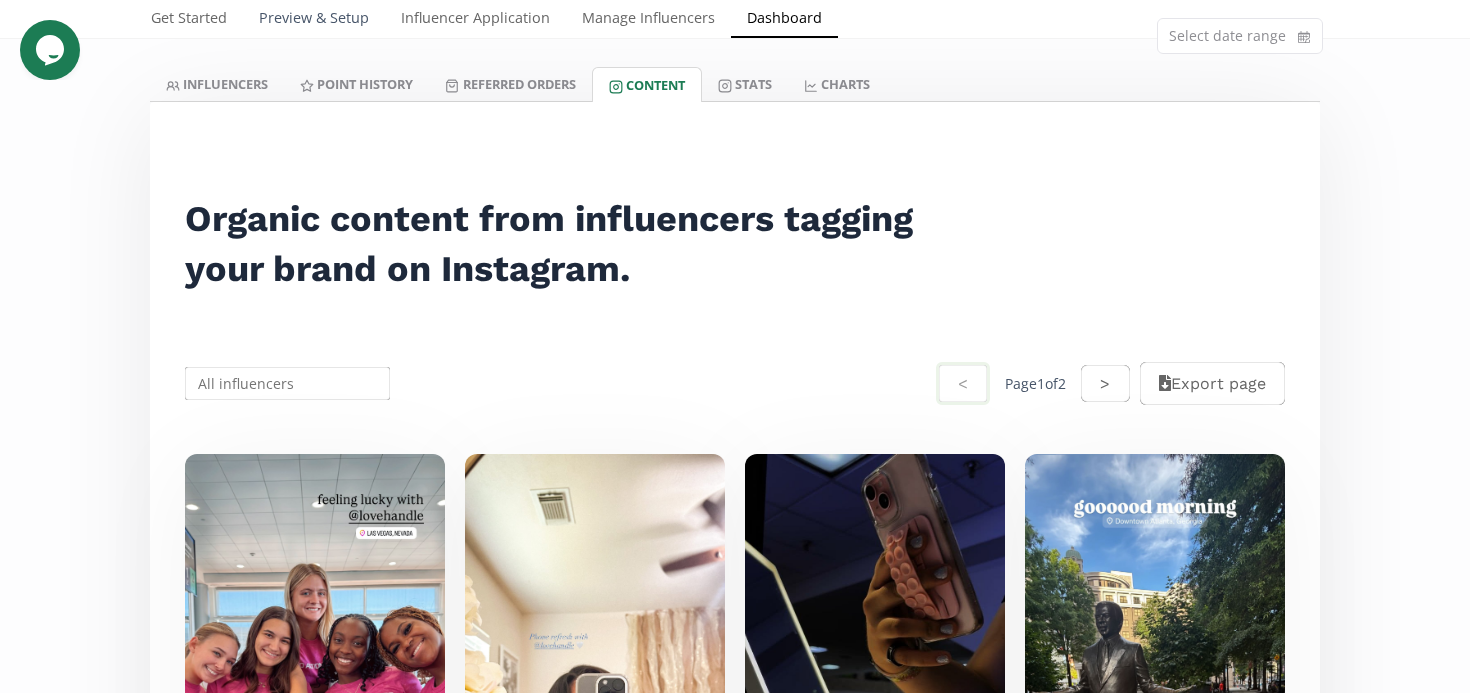 click on "Preview & Setup" at bounding box center [314, 20] 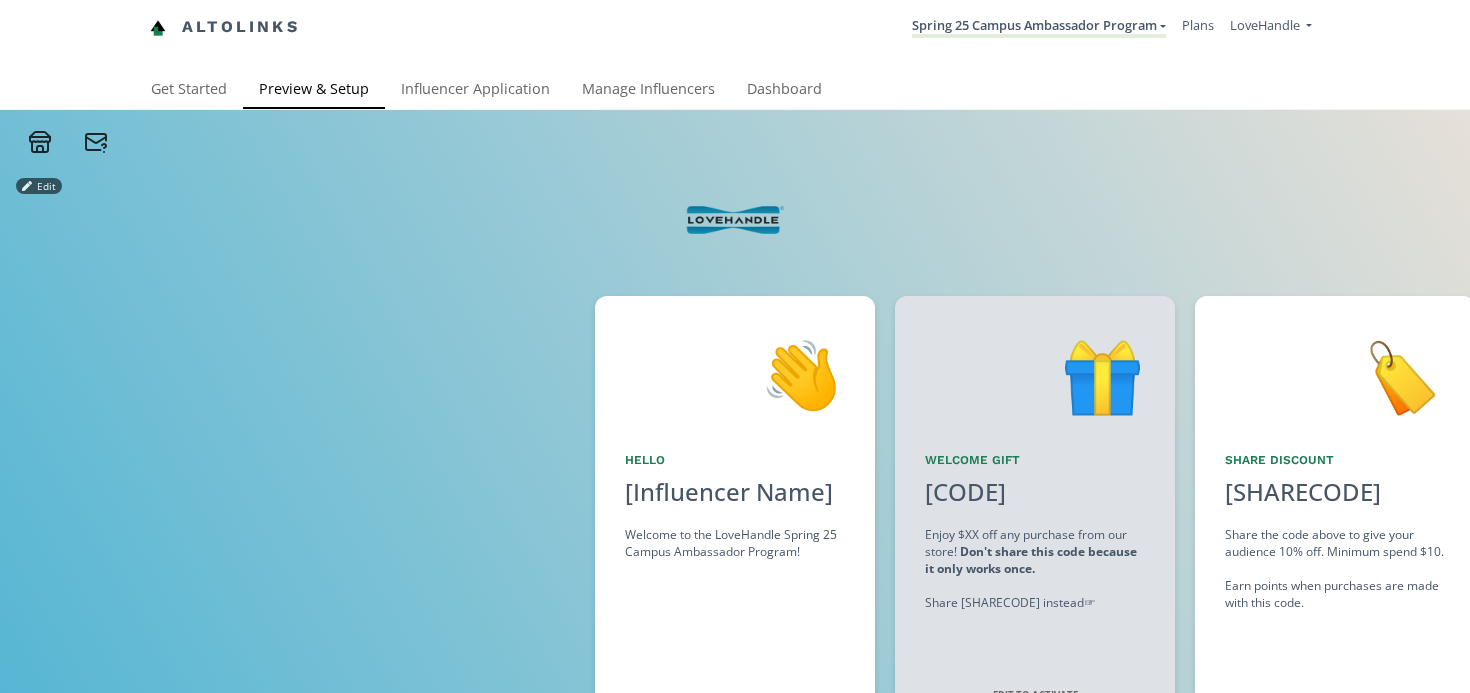 scroll, scrollTop: 0, scrollLeft: 0, axis: both 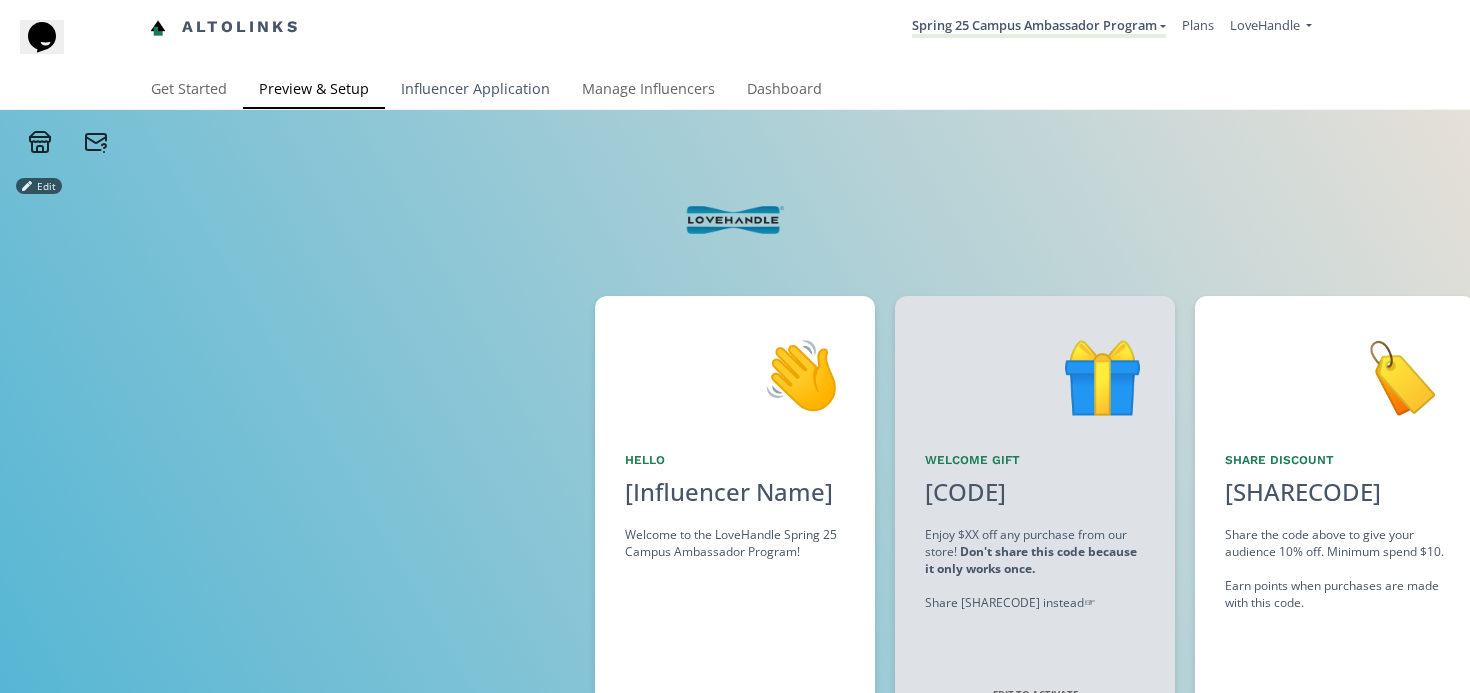 click on "Influencer Application" at bounding box center [475, 91] 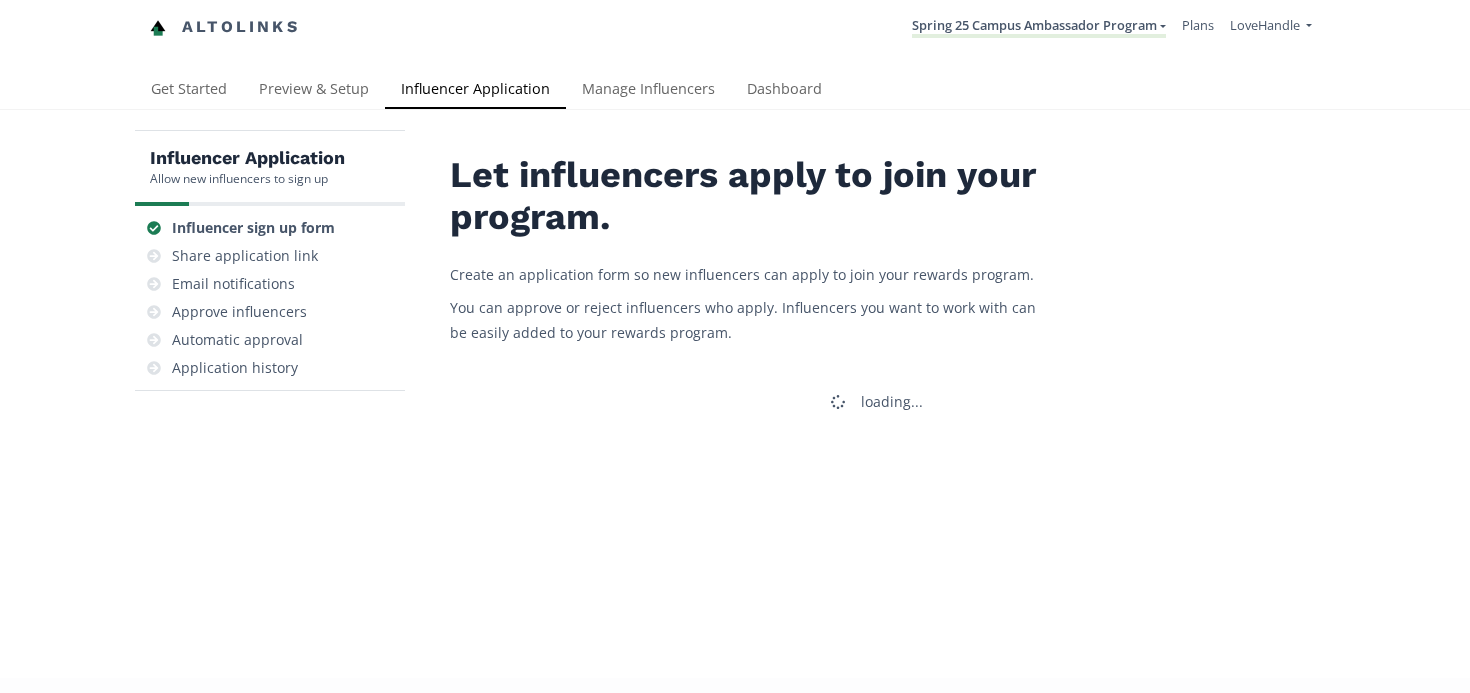 scroll, scrollTop: 0, scrollLeft: 0, axis: both 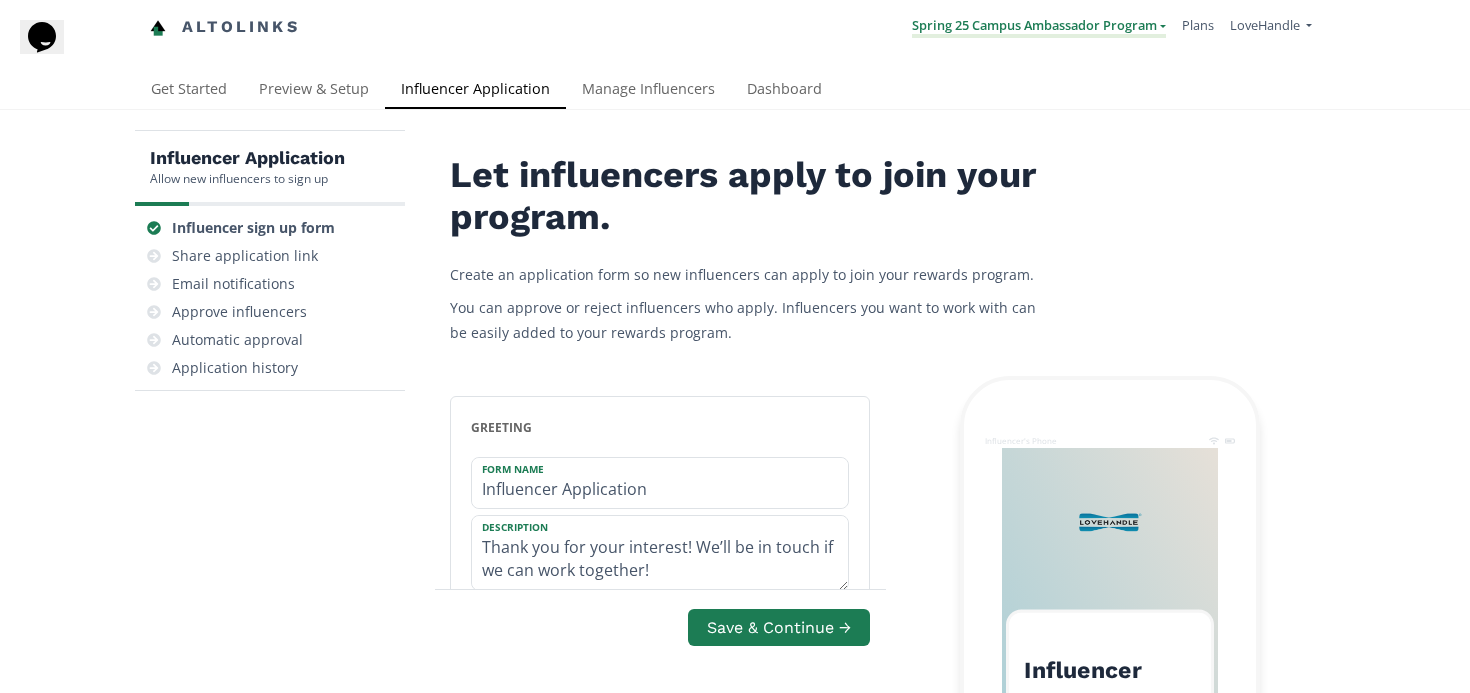 click on "Spring 25 Campus Ambassador Program" at bounding box center (1039, 27) 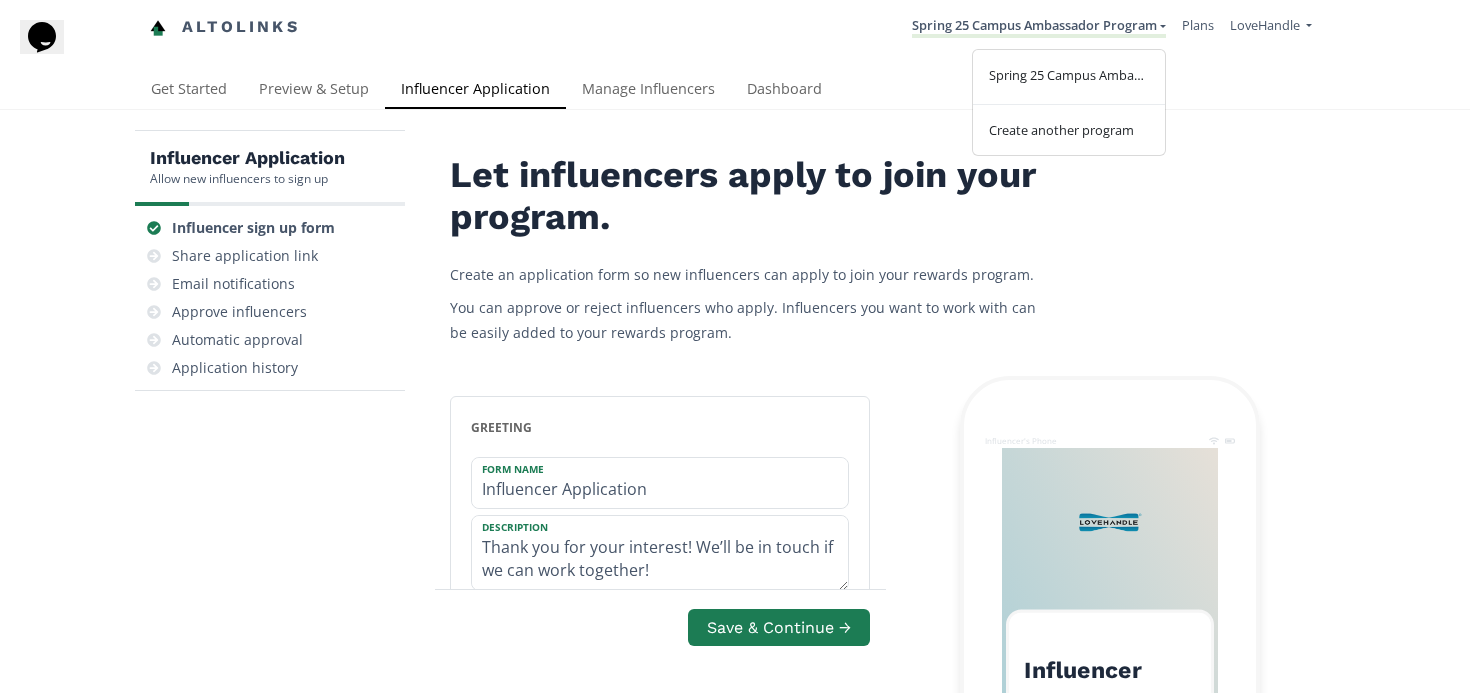 click on "Let influencers apply to join your program. Create an application form so new influencers can apply to join your rewards program. You can approve or reject influencers who apply. Influencers you want to work with can be easily added to your rewards program. greeting Form Name Influencer Application Description Thank you for your interest! We’ll be in touch if we can work together! name This is required. email This is required. instagram In order to connect Instagram, the influencer must have an Instagram Business or Creator account.   Any personal account can be switched to a Creator account for free. Show option to connect Instagram Require Instagram custom question  Question Title Social Profiles Question Description Please list your social profiles and handles (YouTube, Instagram, TikTok, etc.) Placeholder / Example Type your answer here... Required custom question  Question Title Other Question Description Anything else we should know? Placeholder / Example Type your answer here... Required add question" at bounding box center (885, 1256) 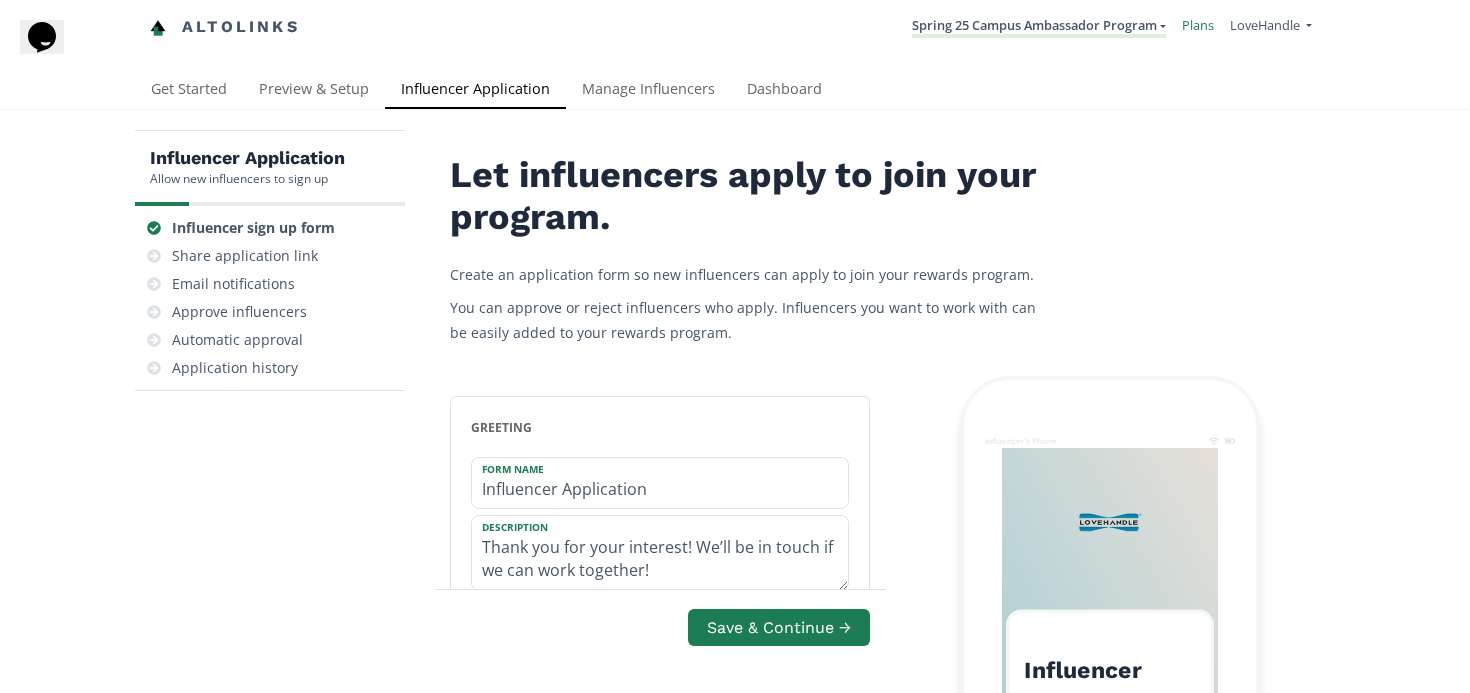 click on "Plans" at bounding box center [1198, 25] 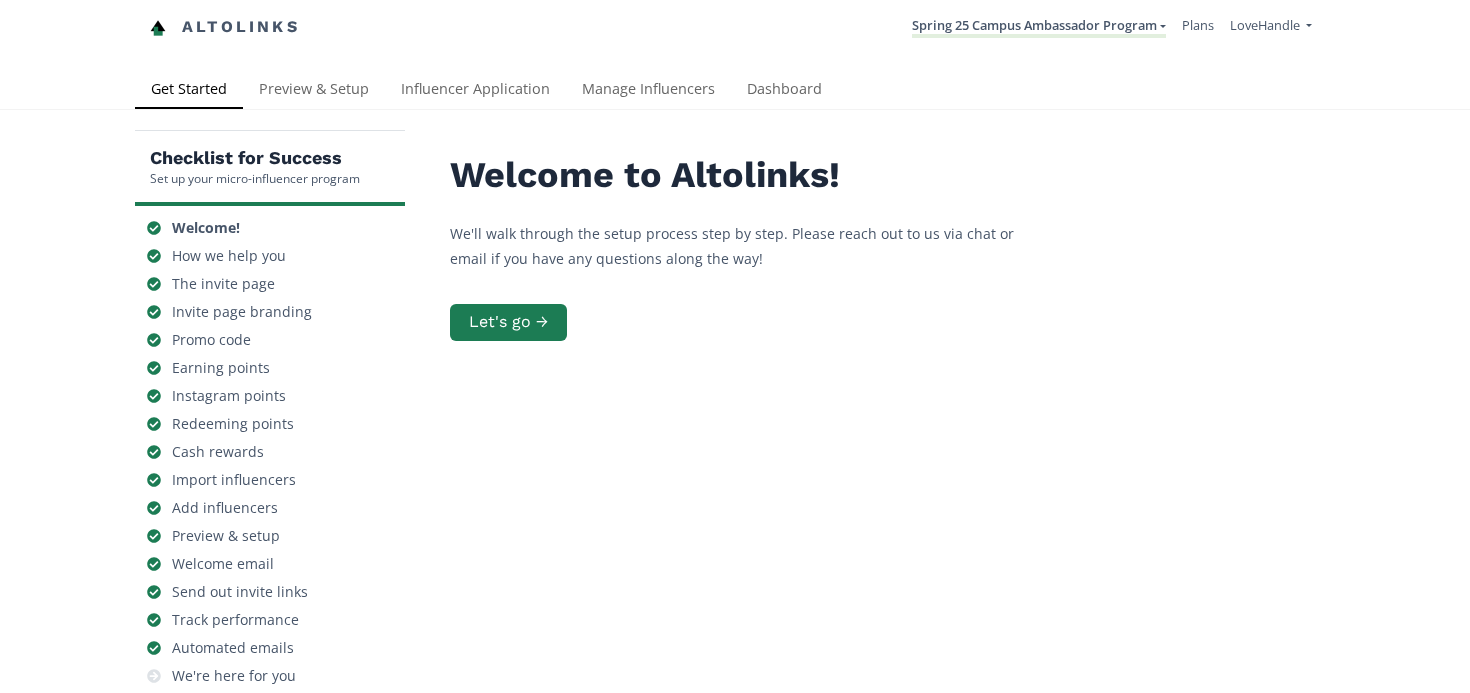 scroll, scrollTop: 0, scrollLeft: 0, axis: both 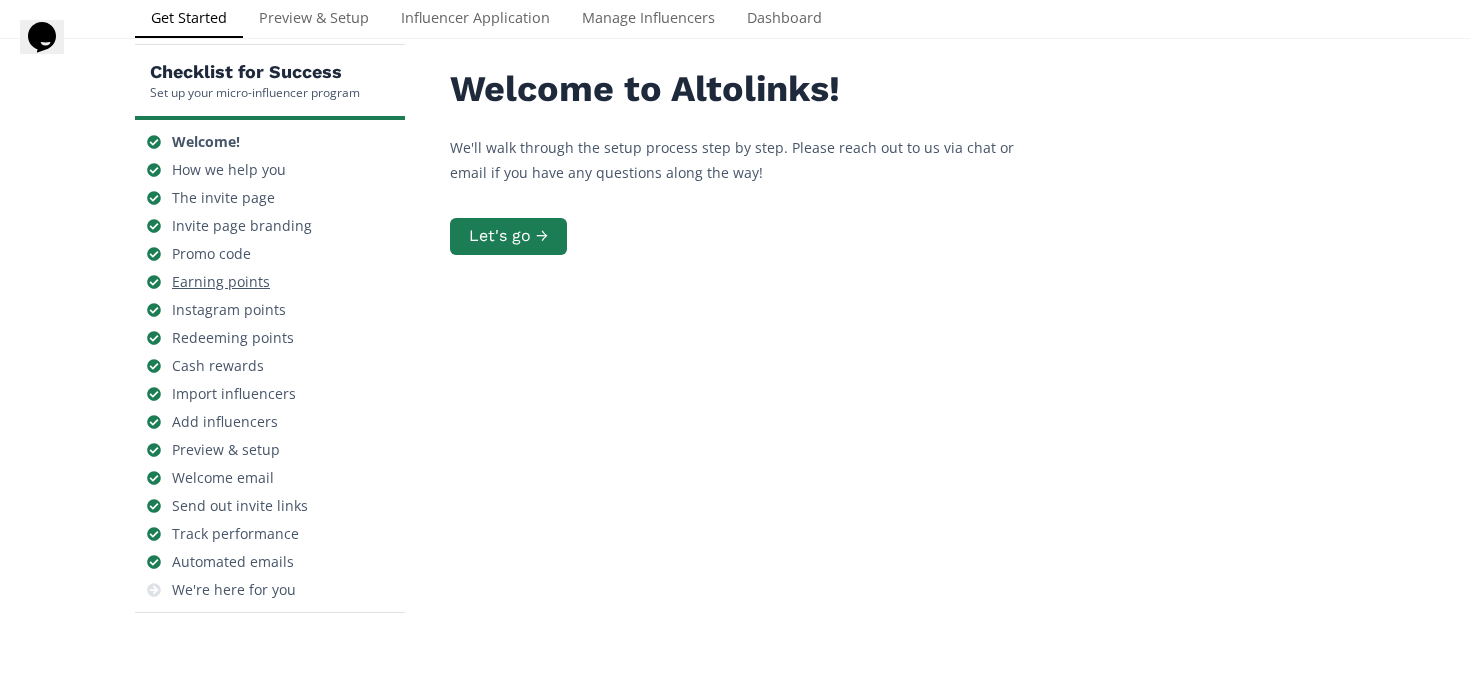 click on "Earning points" at bounding box center (221, 282) 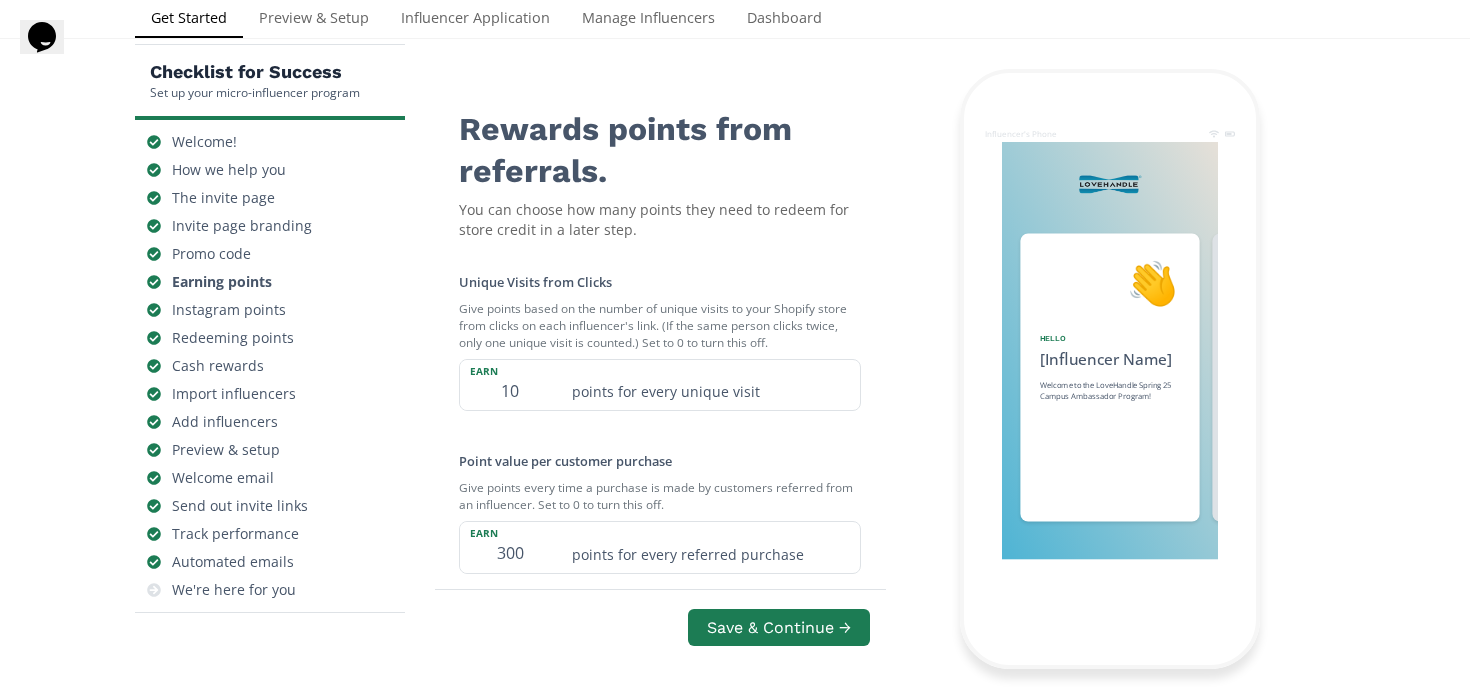 scroll, scrollTop: 0, scrollLeft: 1200, axis: horizontal 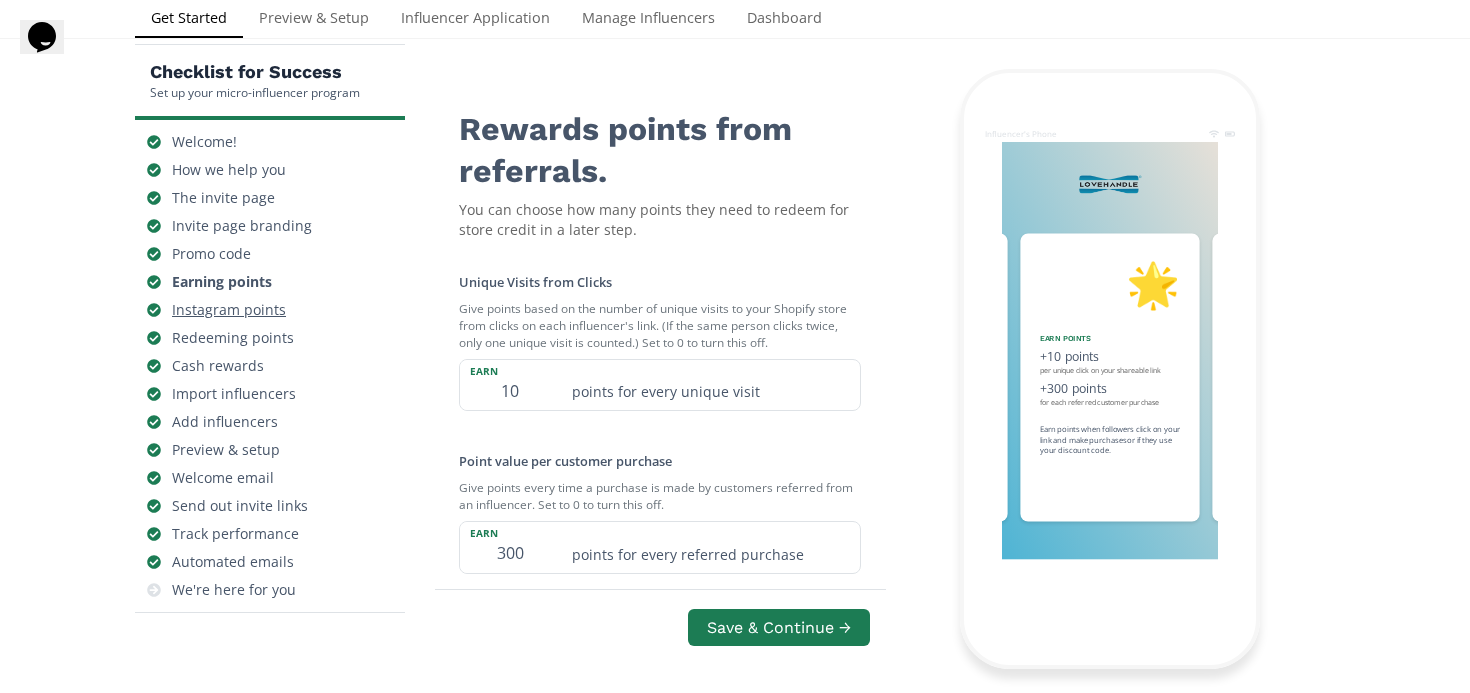 click on "Instagram points" at bounding box center [229, 310] 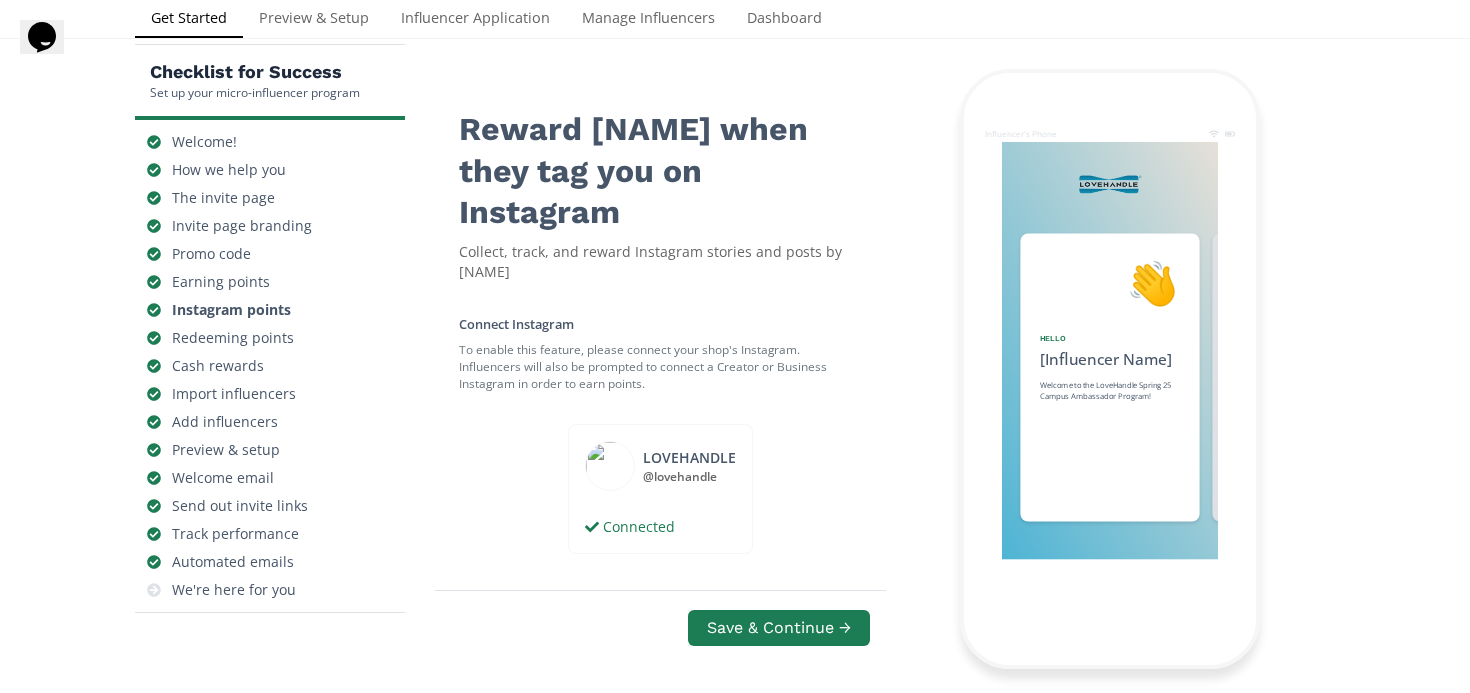 scroll, scrollTop: 0, scrollLeft: 1500, axis: horizontal 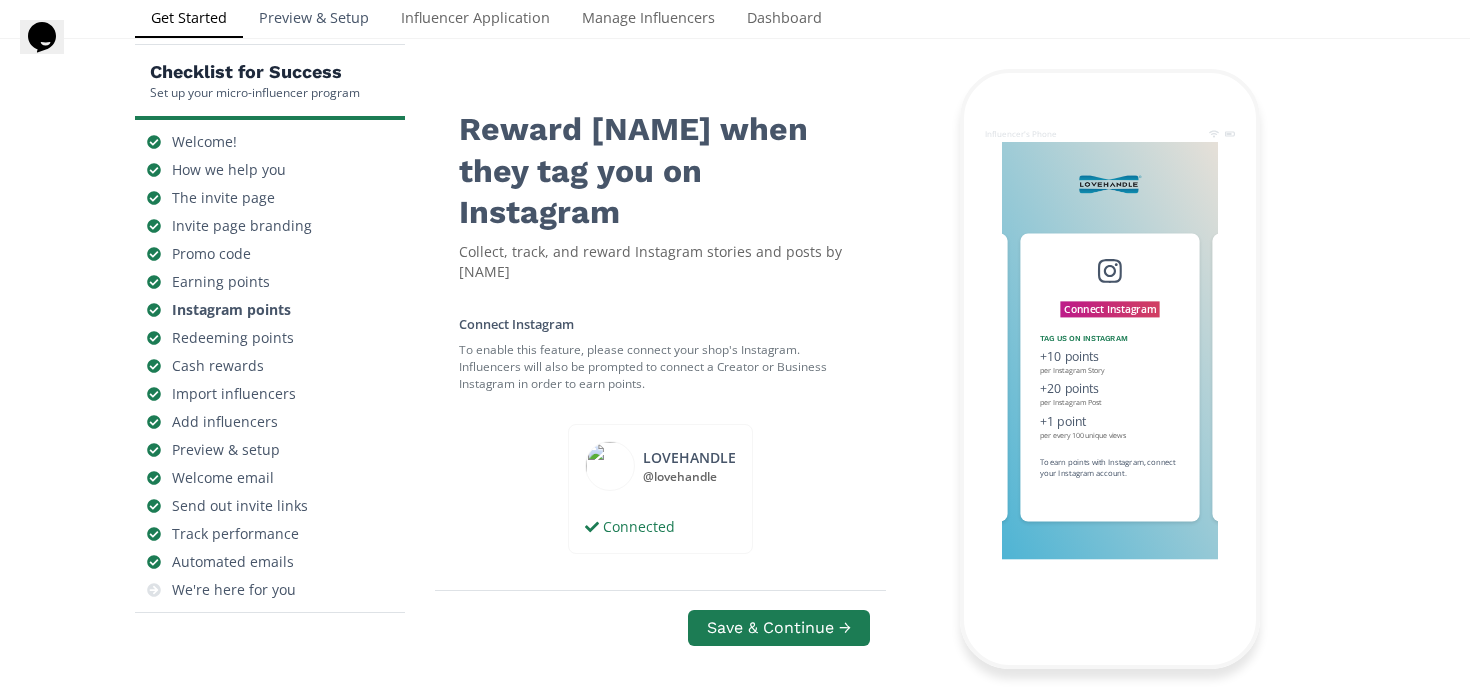 click on "Preview & Setup" at bounding box center [314, 20] 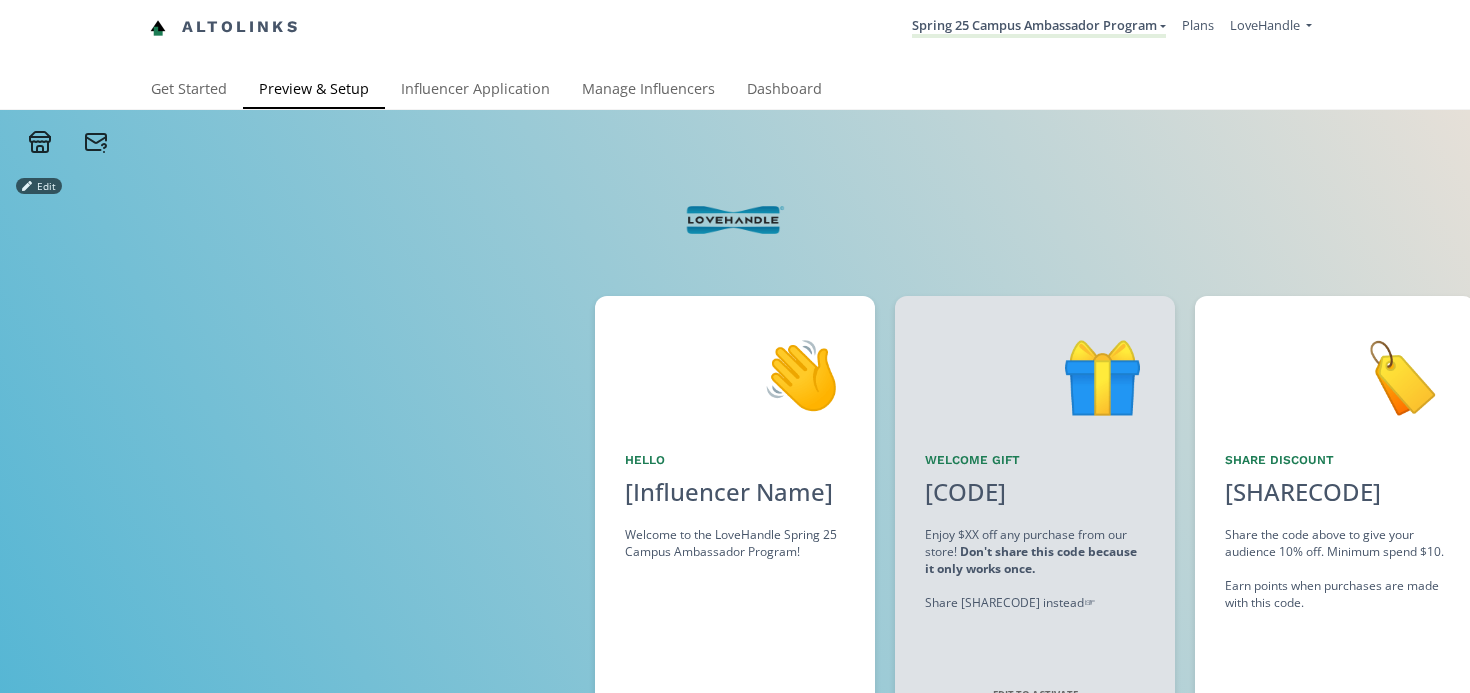 scroll, scrollTop: 0, scrollLeft: 0, axis: both 